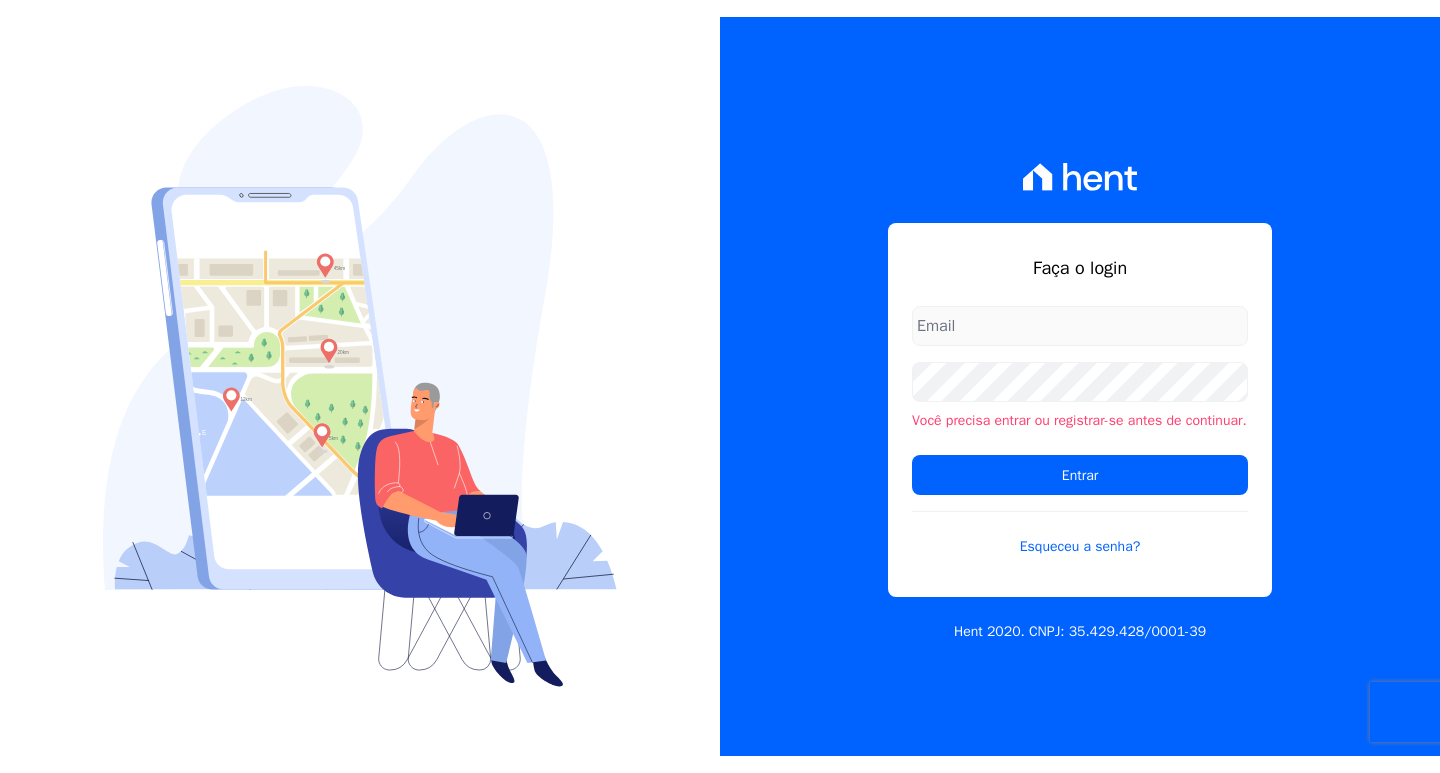 scroll, scrollTop: 0, scrollLeft: 0, axis: both 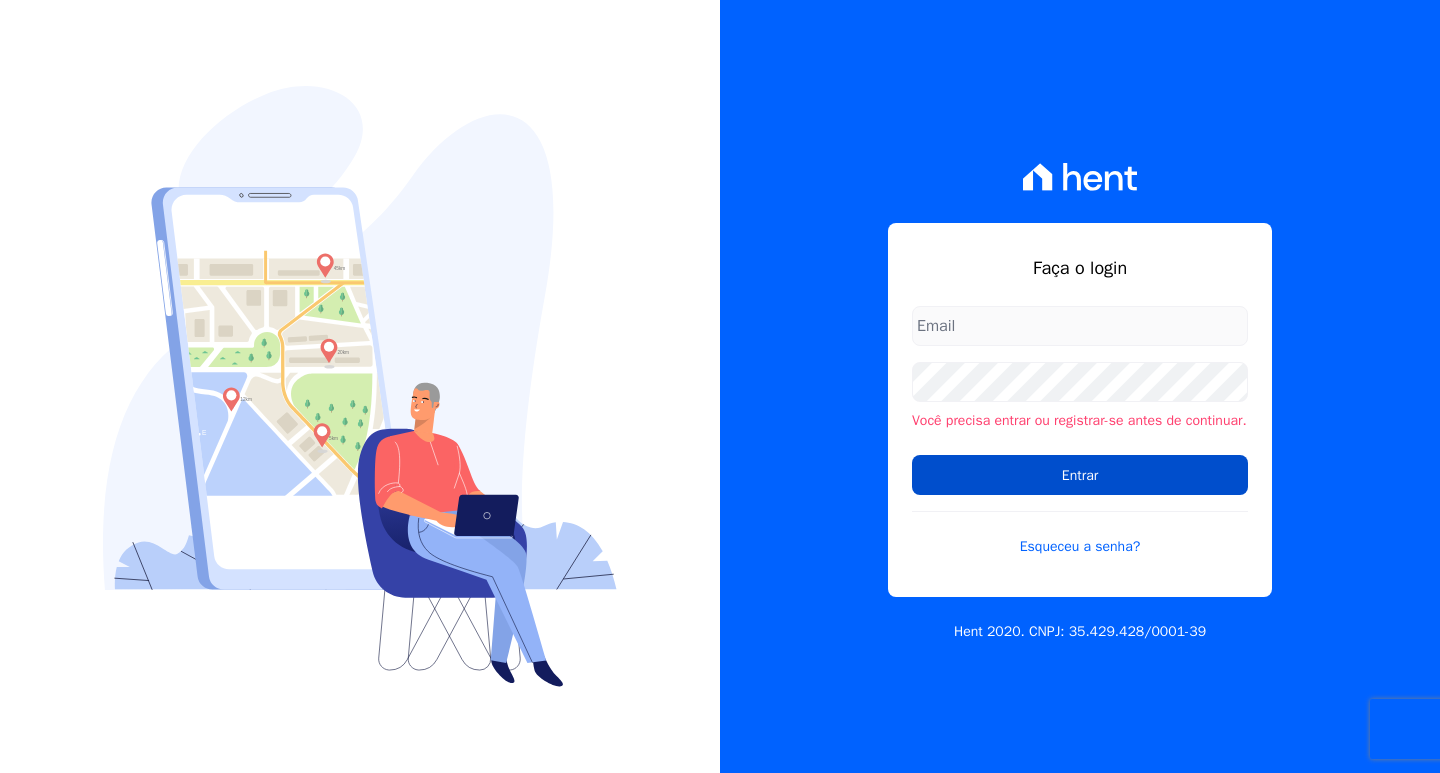 type on "[EMAIL_ADDRESS][DOMAIN_NAME]" 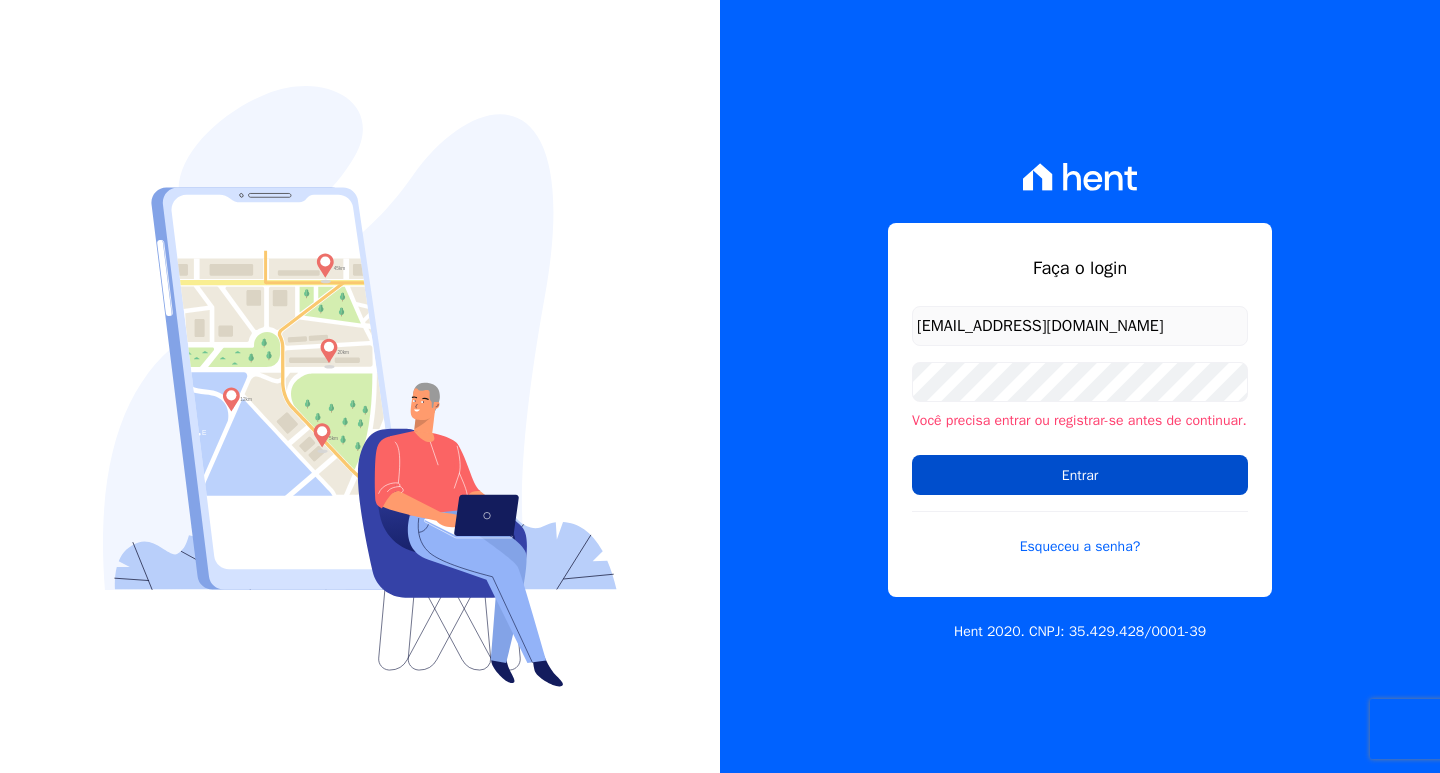 click on "Entrar" at bounding box center (1080, 475) 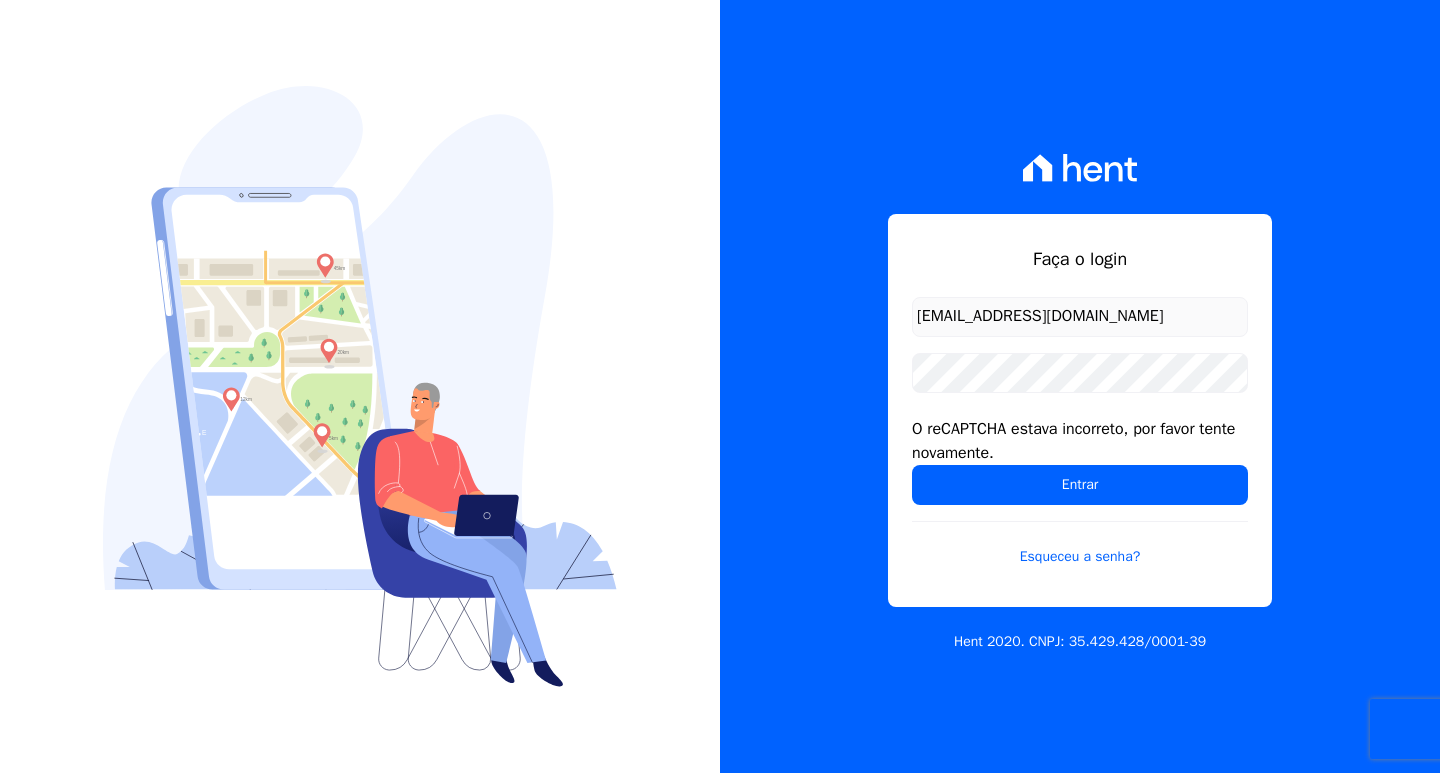 scroll, scrollTop: 0, scrollLeft: 0, axis: both 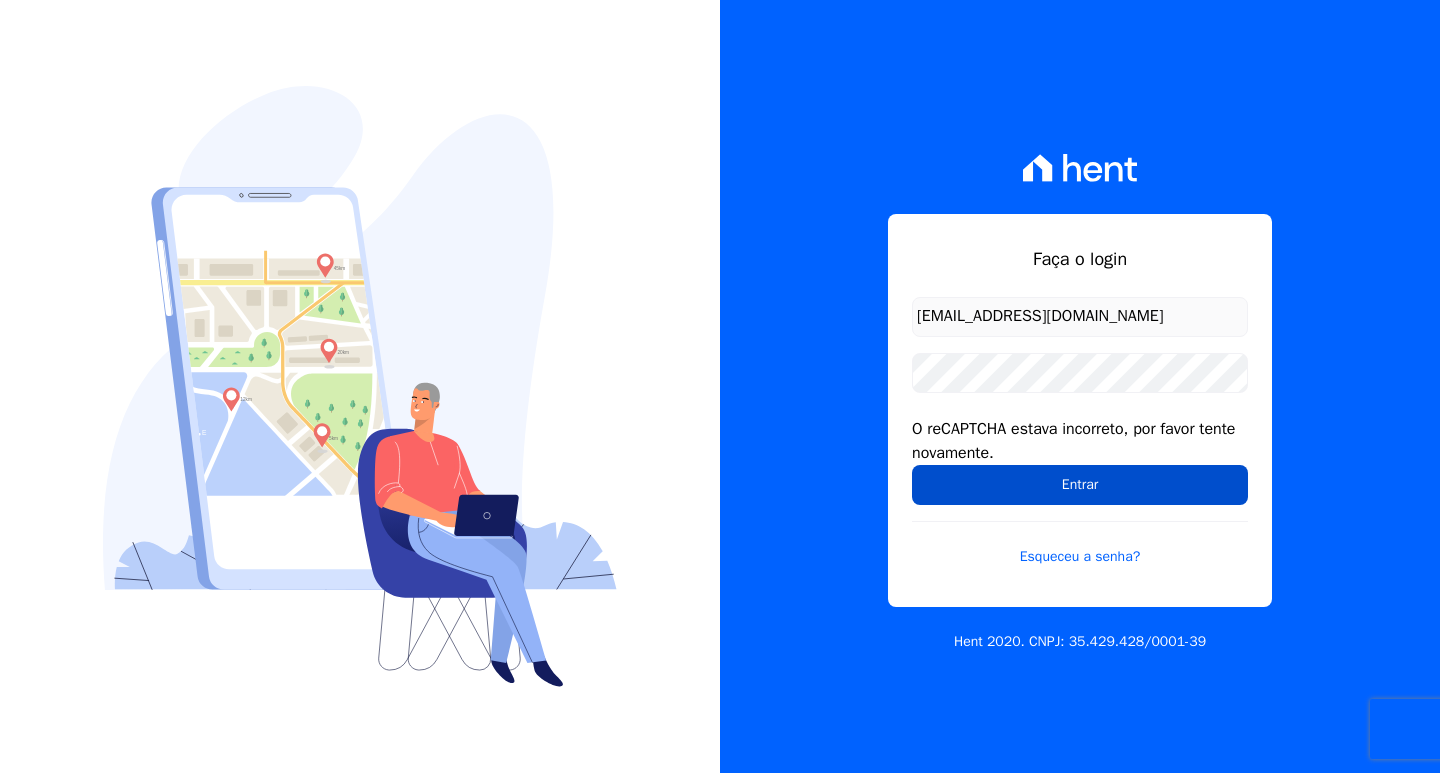 click on "Entrar" at bounding box center [1080, 485] 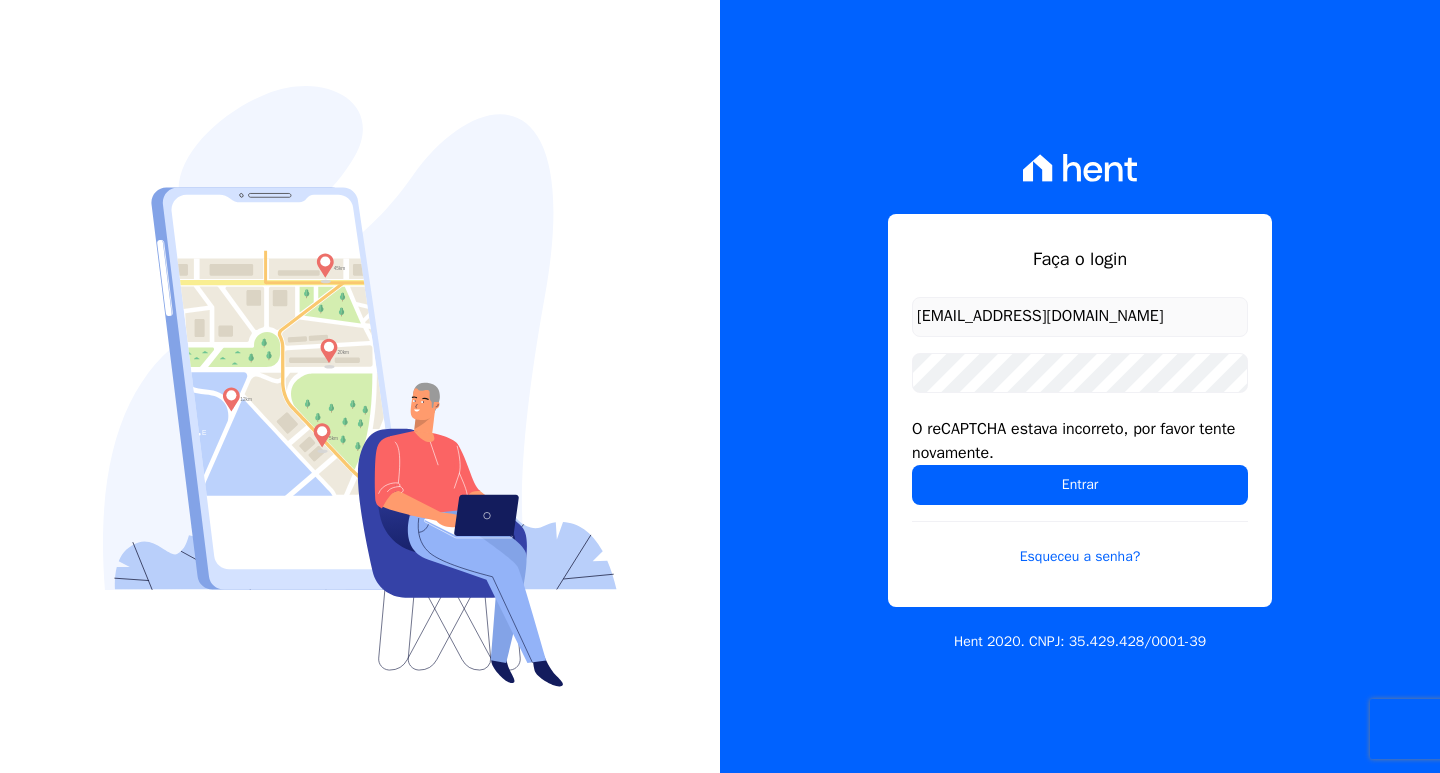 scroll, scrollTop: 0, scrollLeft: 0, axis: both 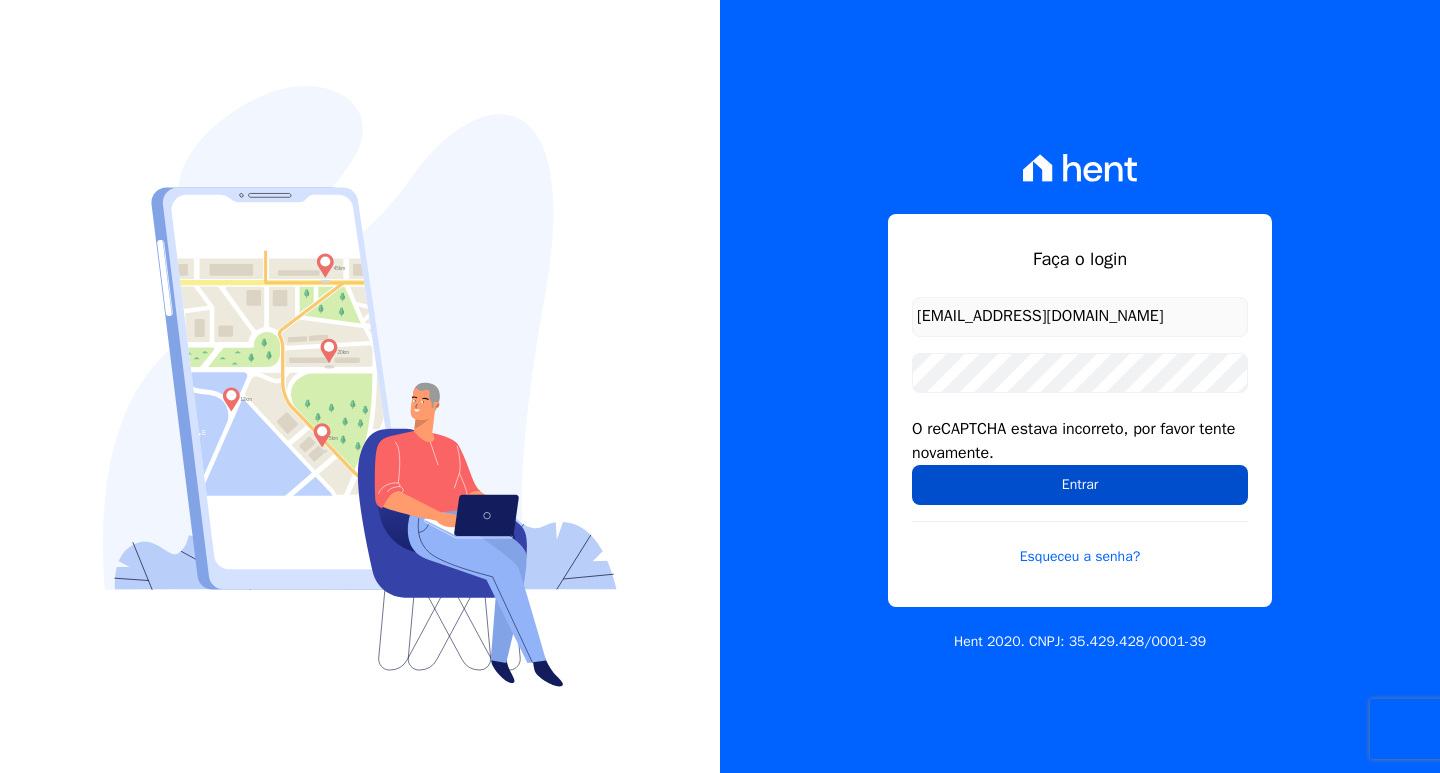 click on "Entrar" at bounding box center [1080, 485] 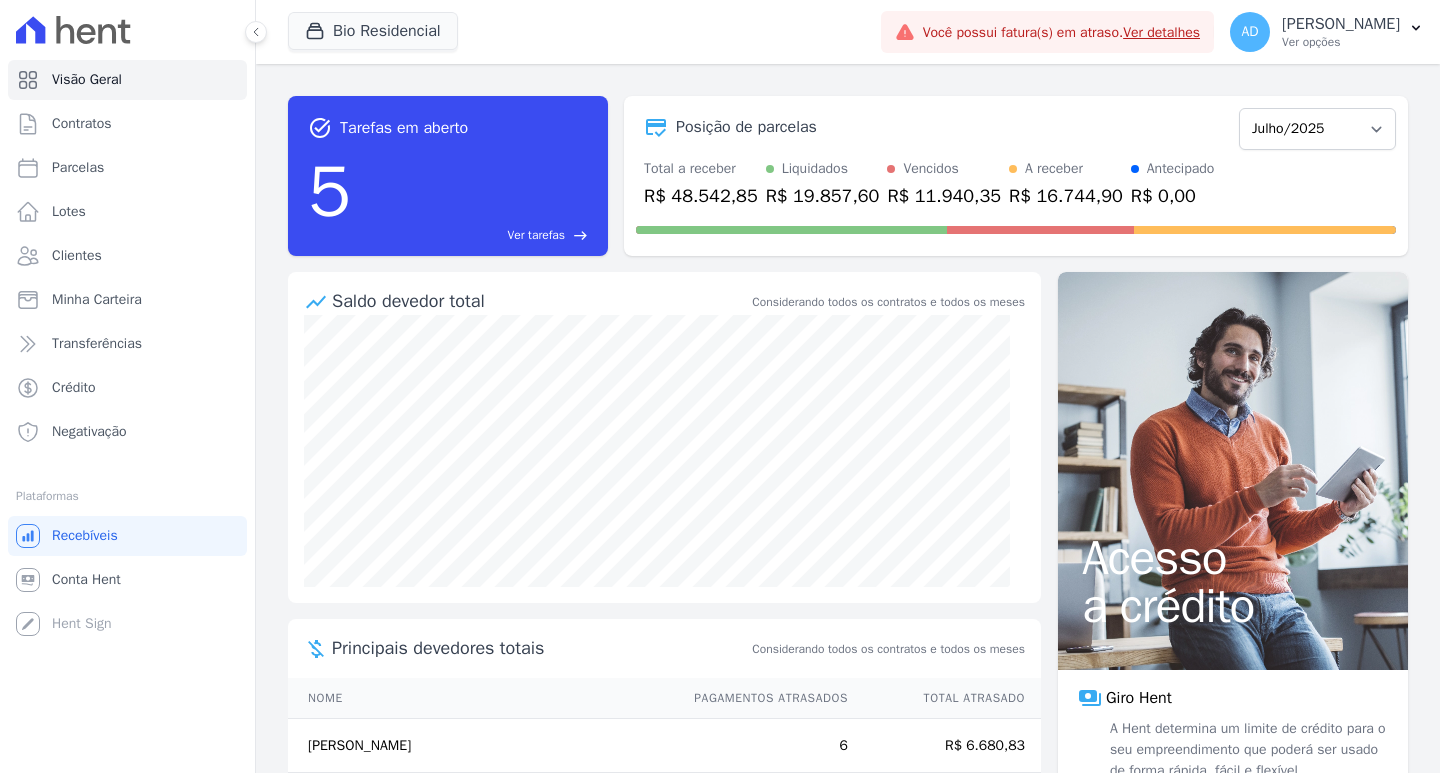 scroll, scrollTop: 0, scrollLeft: 0, axis: both 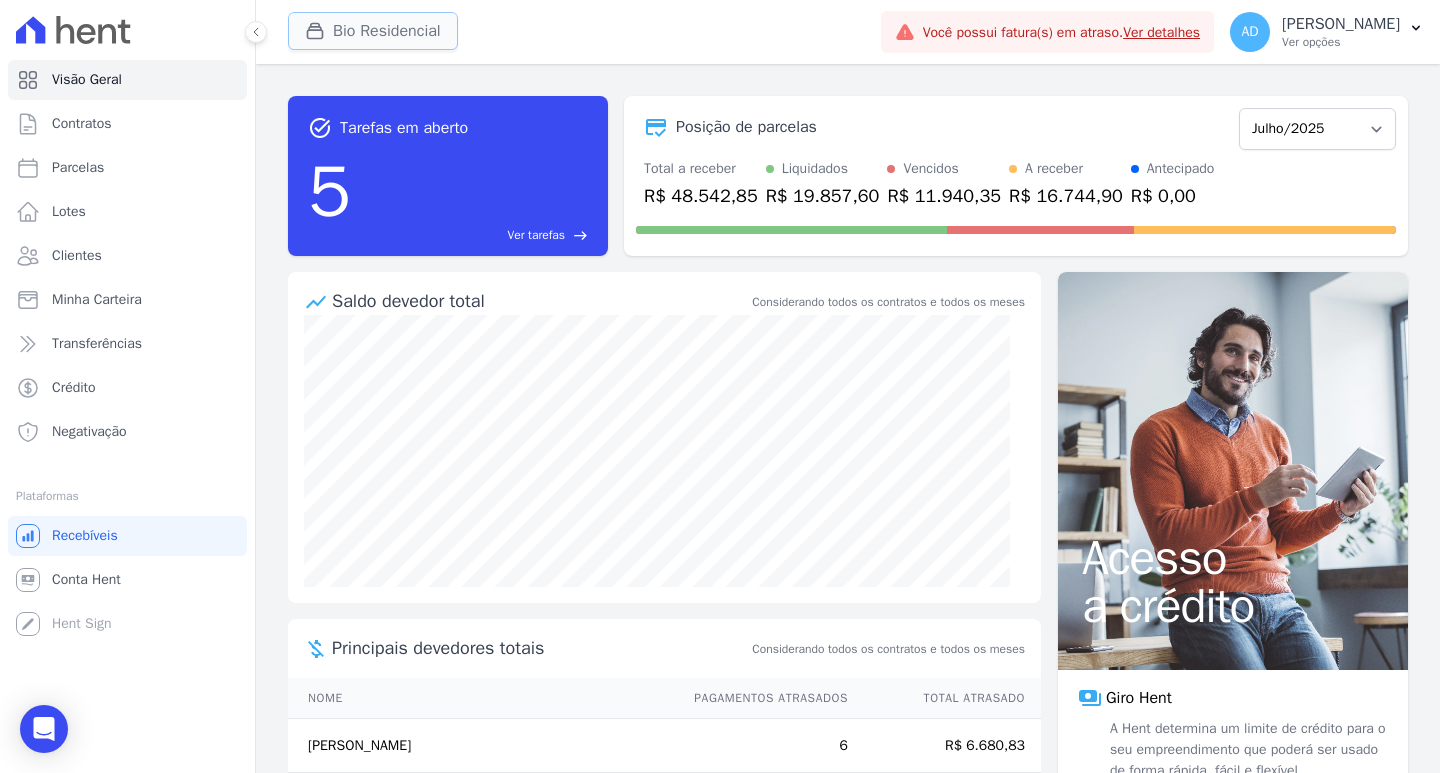 click on "Bio Residencial" at bounding box center [373, 31] 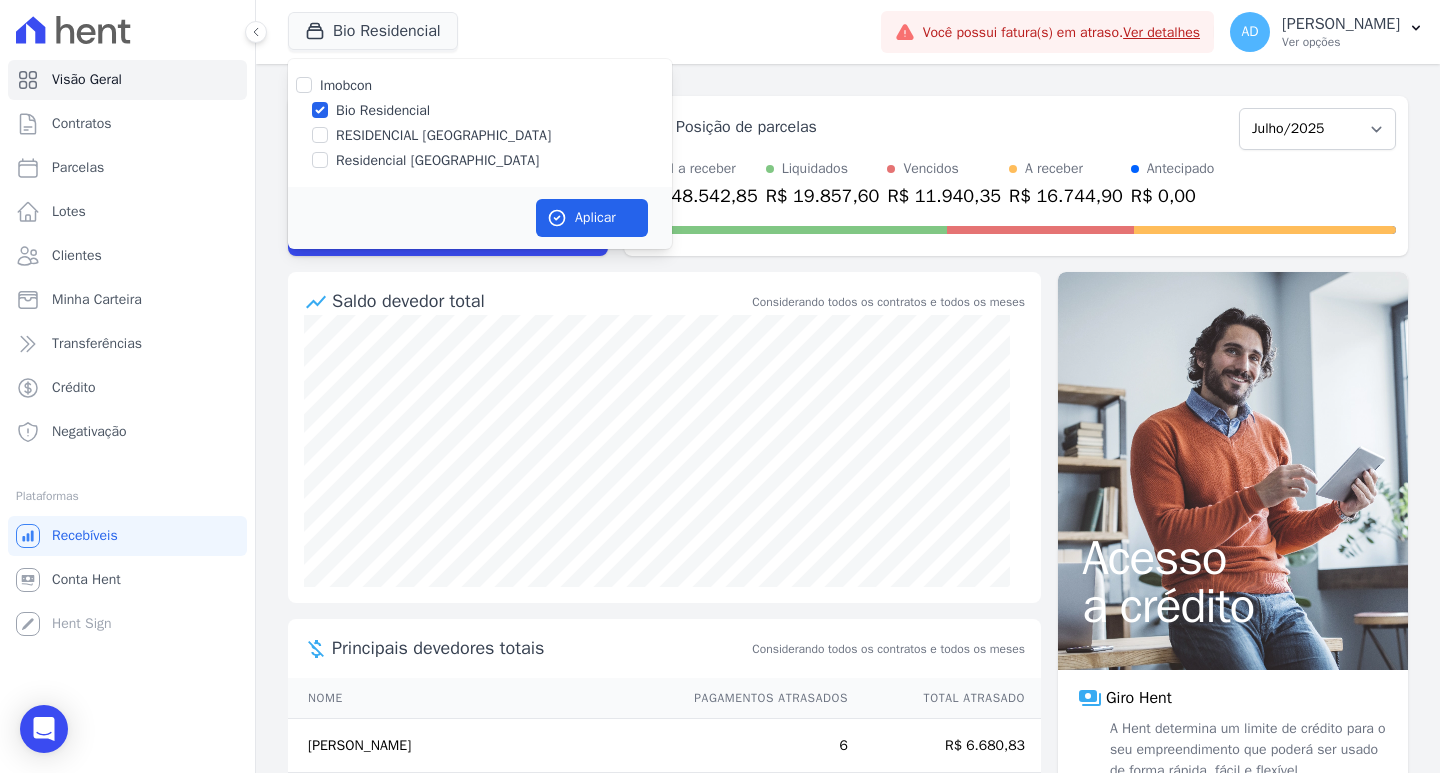 click on "Residencial Serra da Canastra" at bounding box center (480, 160) 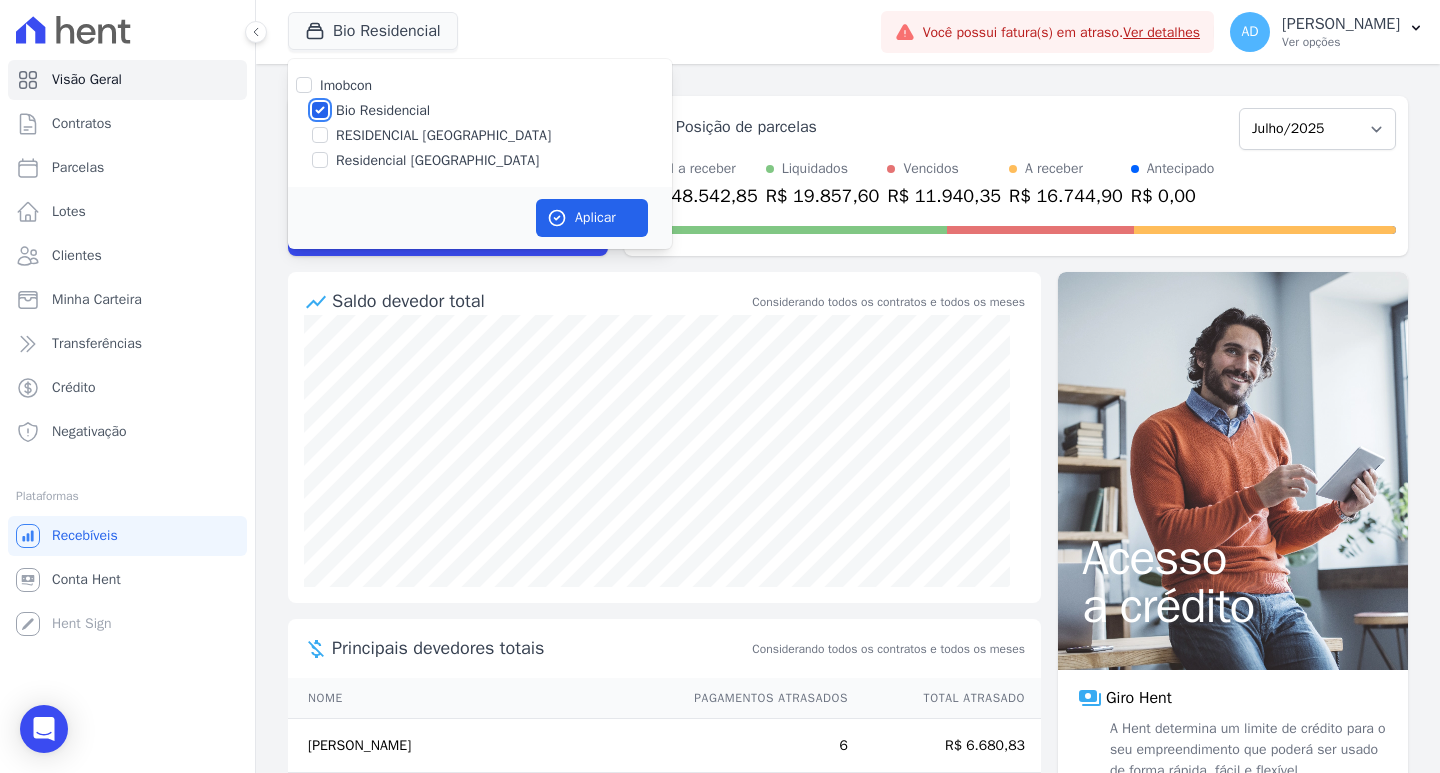 click on "Bio Residencial" at bounding box center (320, 110) 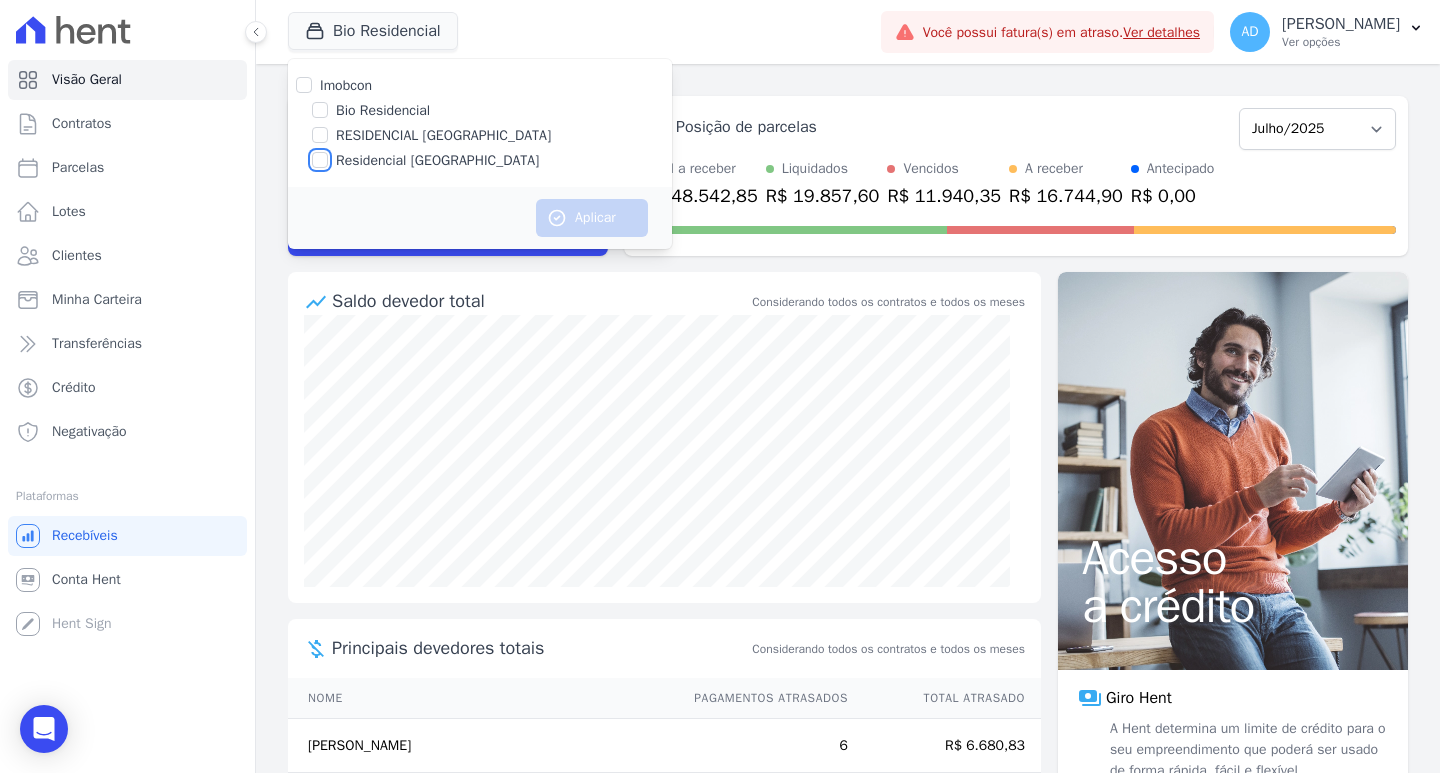 click on "Residencial Serra da Canastra" at bounding box center (320, 160) 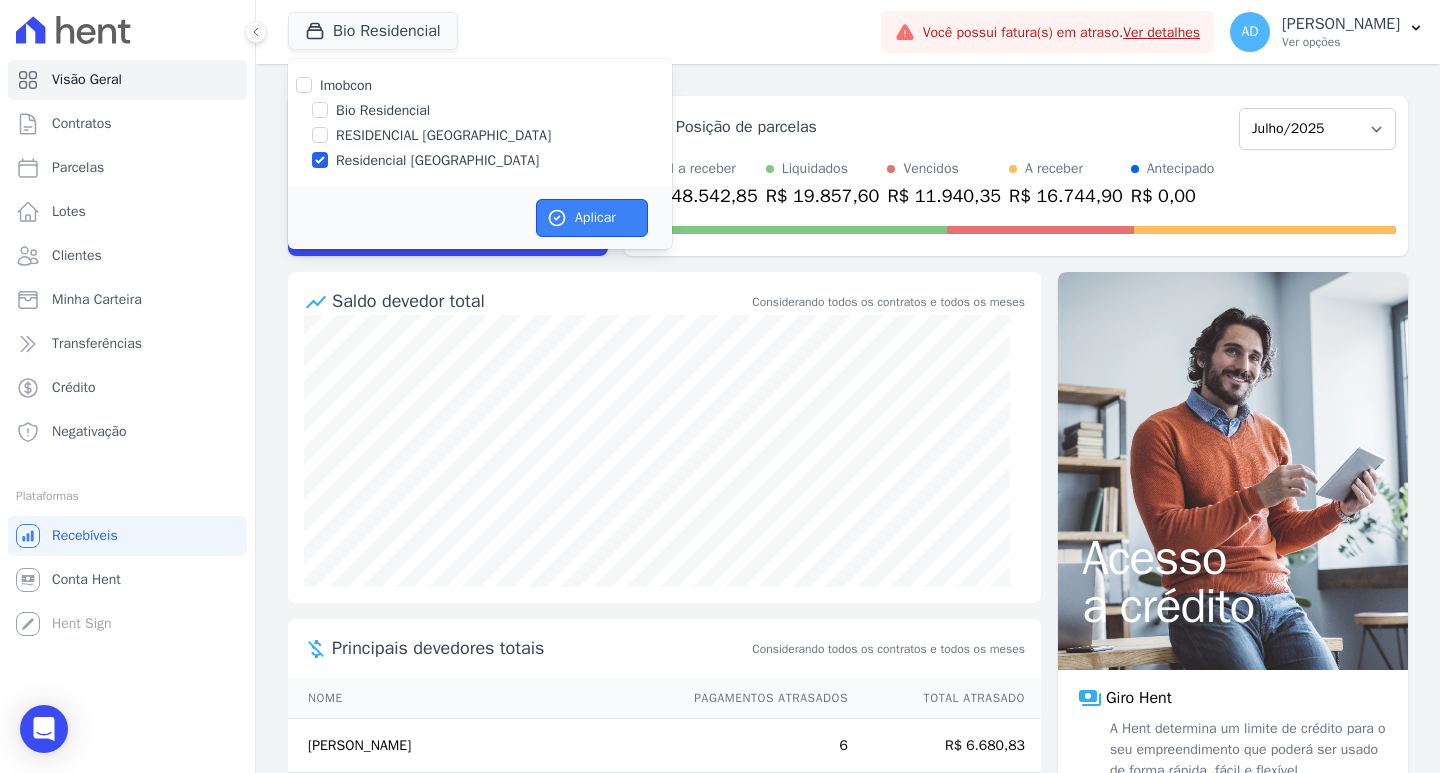 click on "Aplicar" at bounding box center [592, 218] 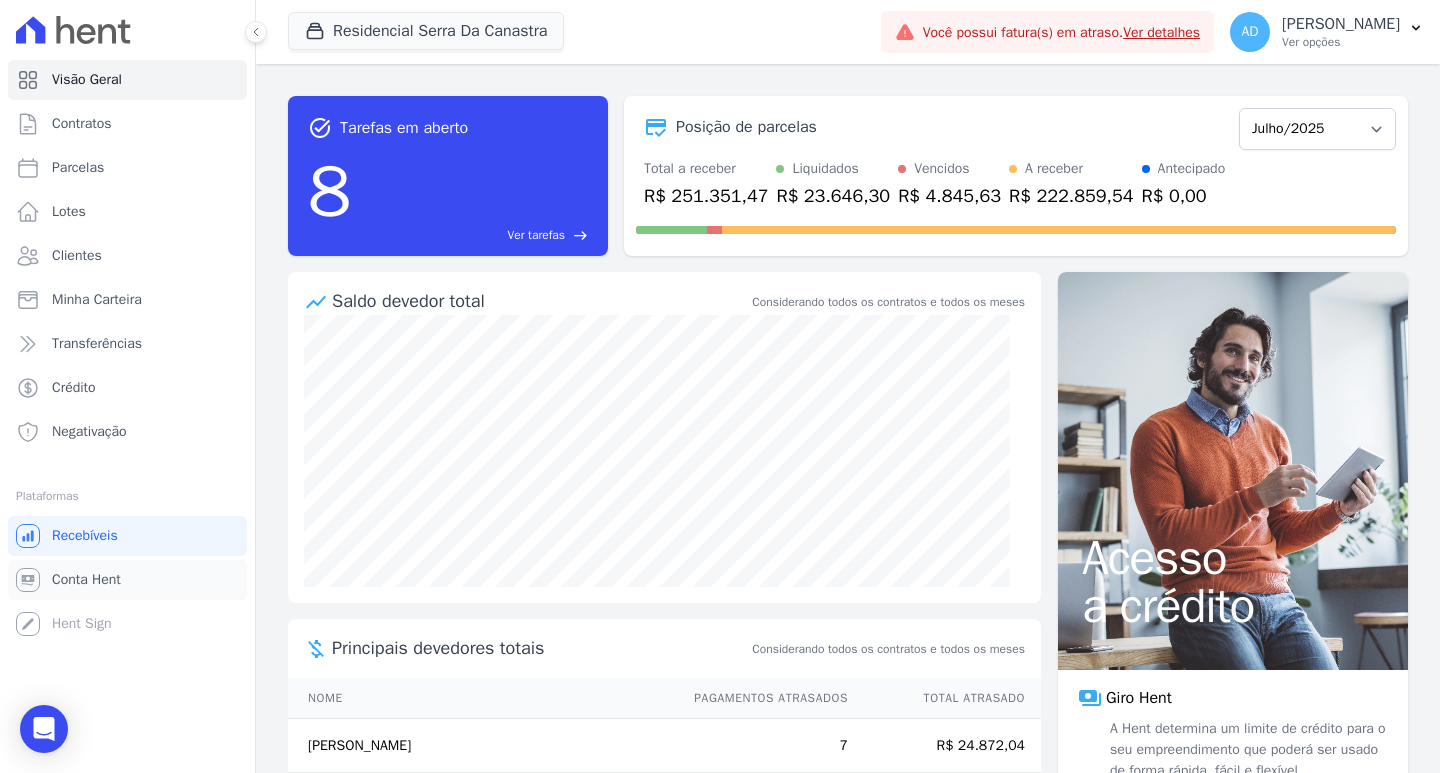 click on "Conta Hent" at bounding box center [86, 580] 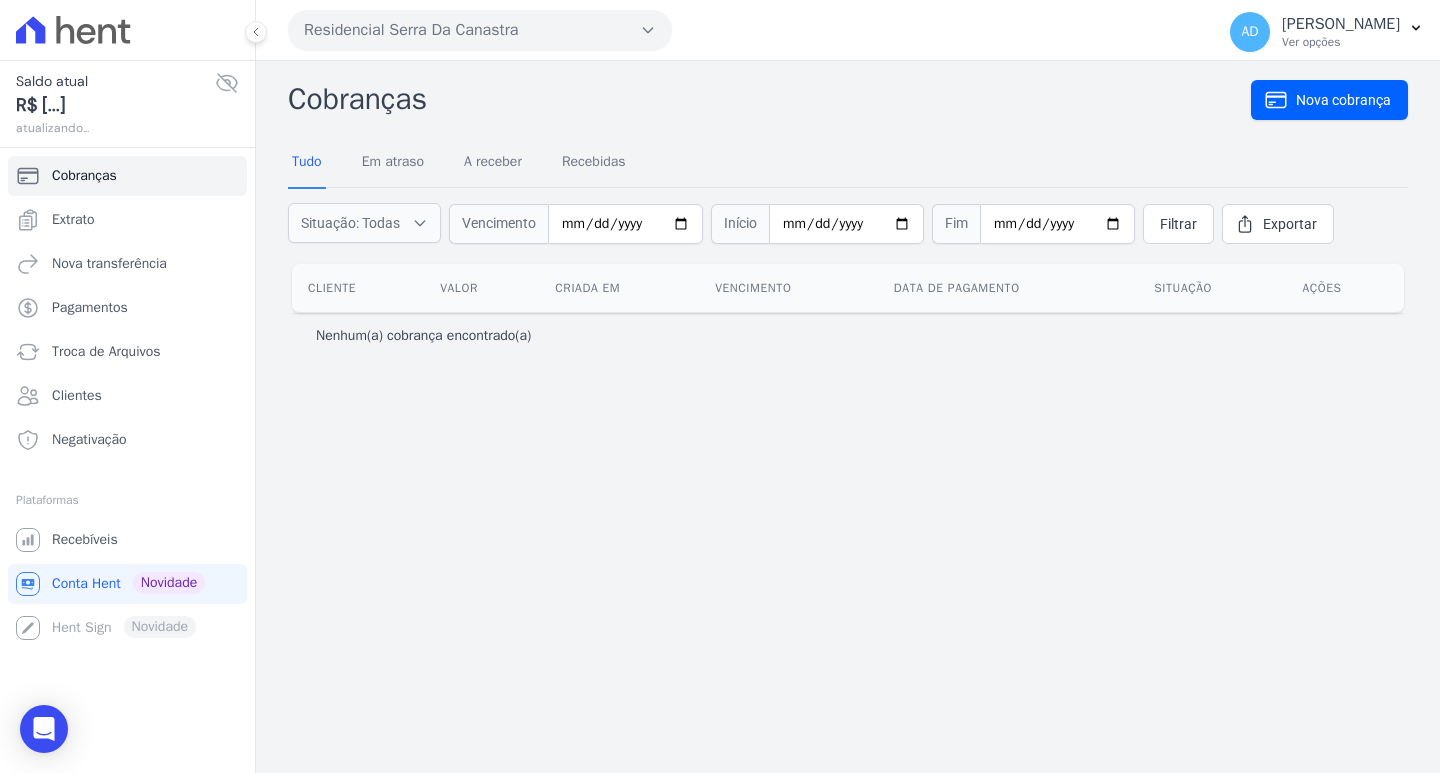 click on "Residencial Serra Da Canastra" at bounding box center (480, 30) 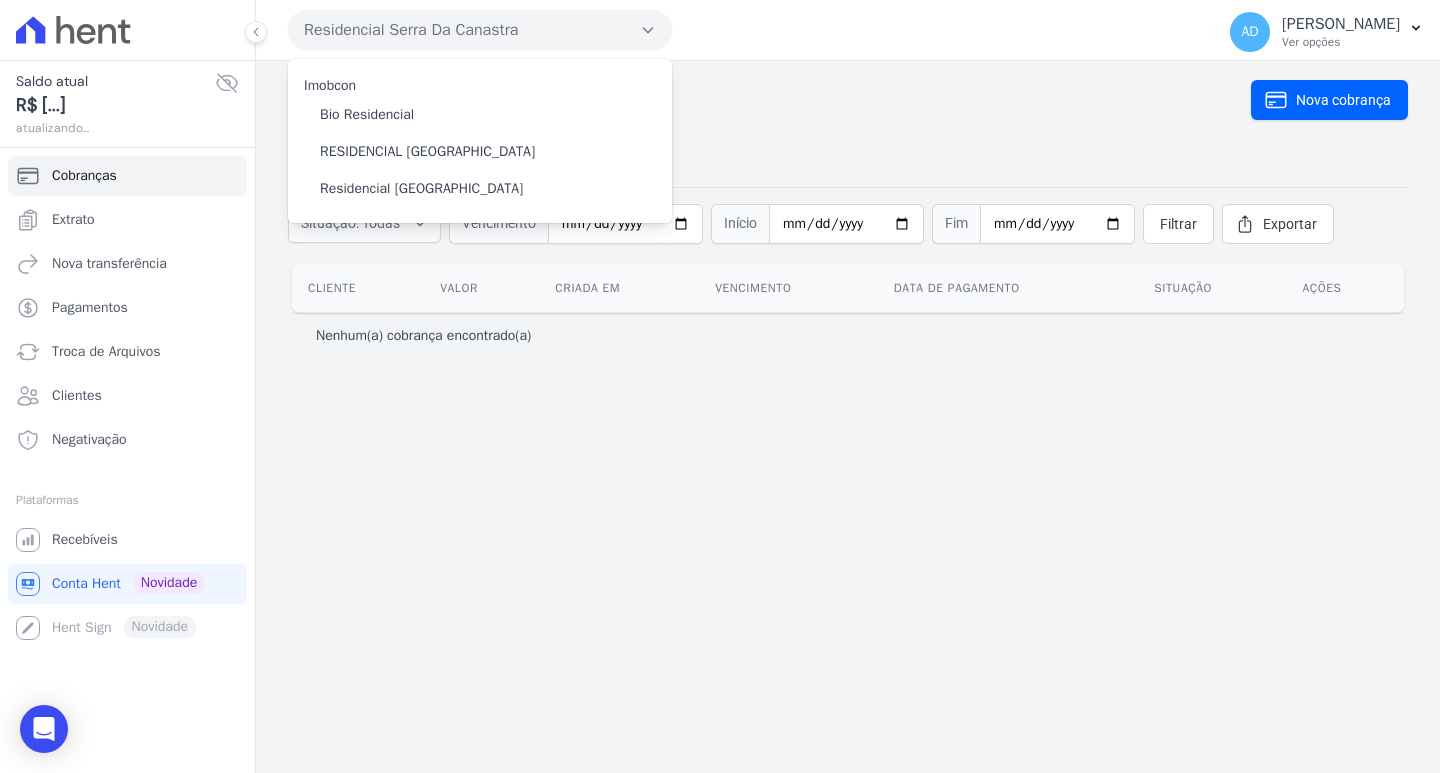 click on "Residencial Serra Da Canastra" at bounding box center (480, 30) 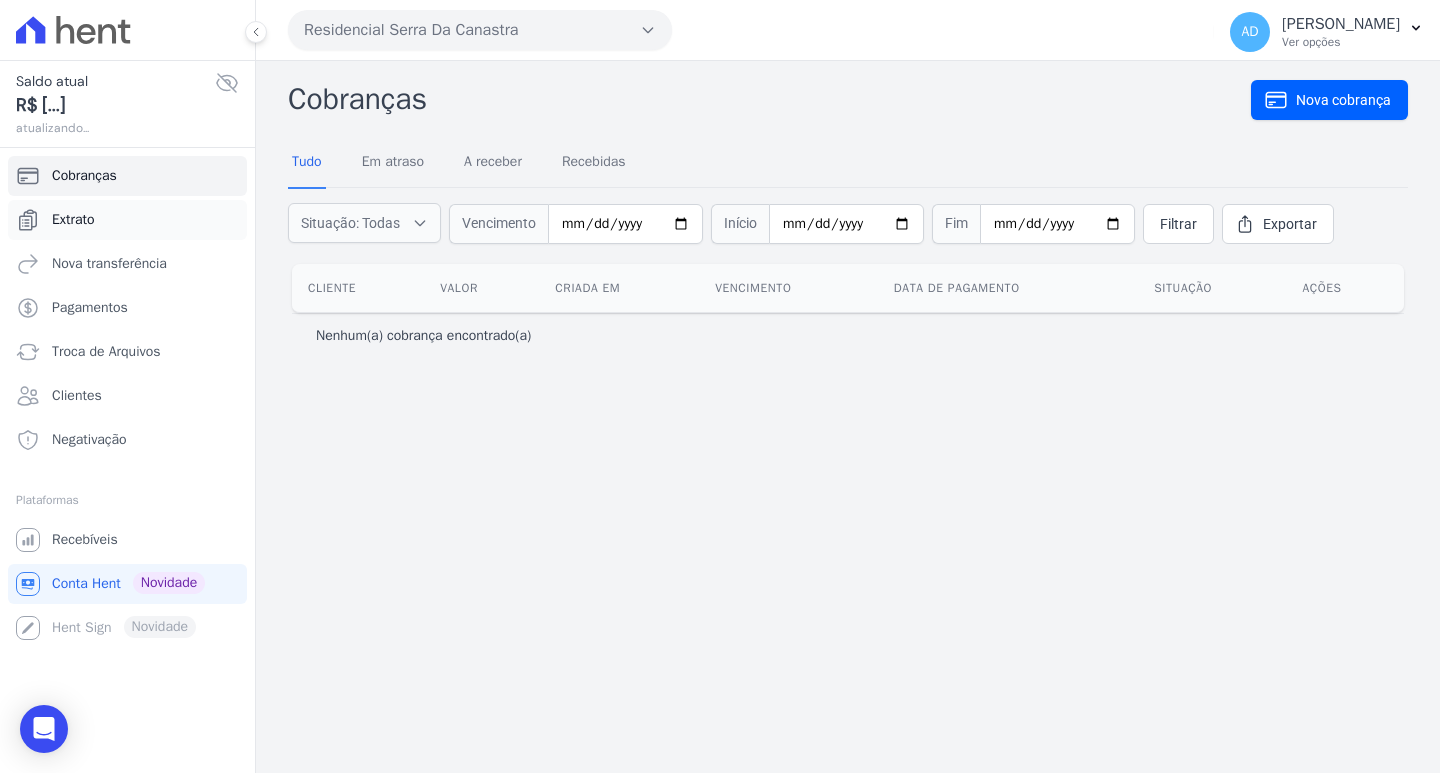 click on "Extrato" at bounding box center [73, 220] 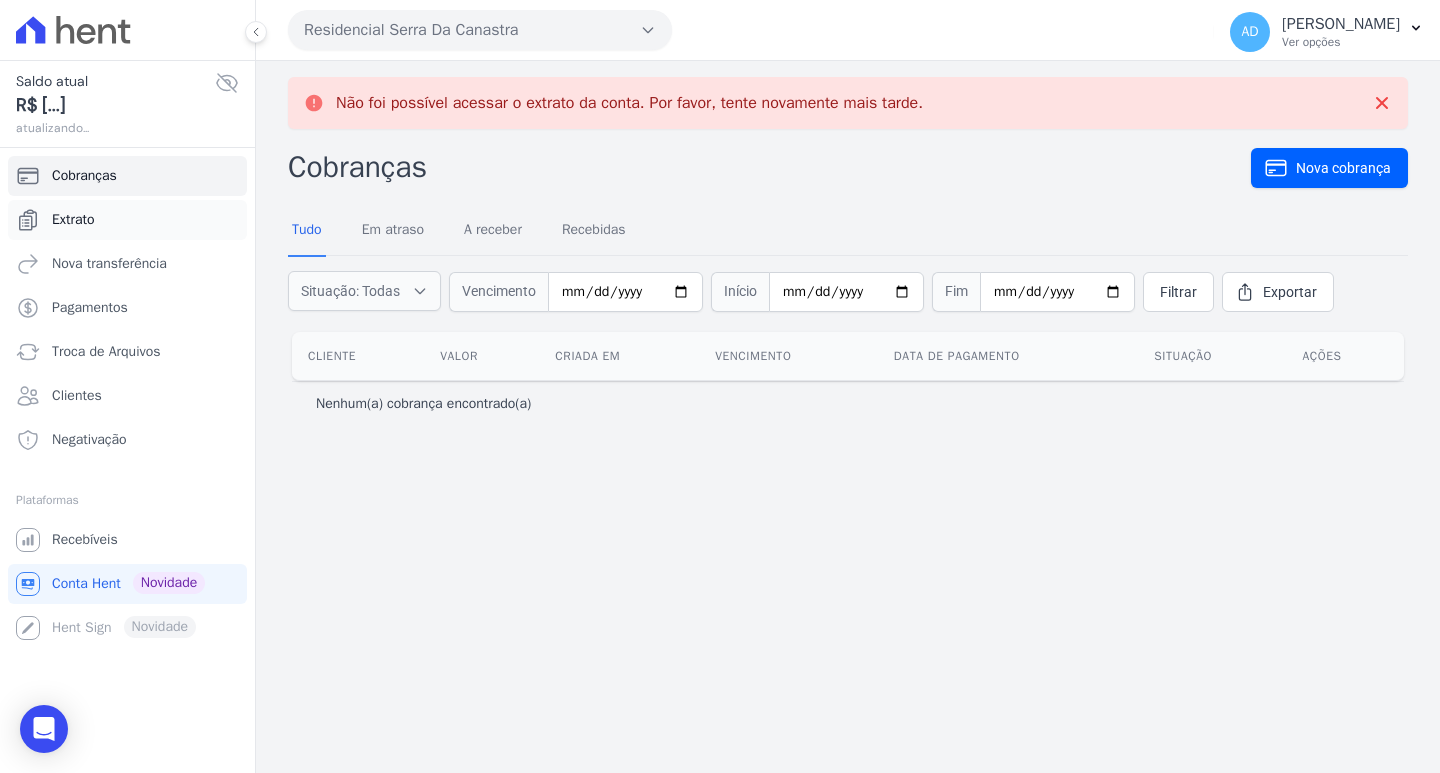 click on "Extrato" at bounding box center (73, 220) 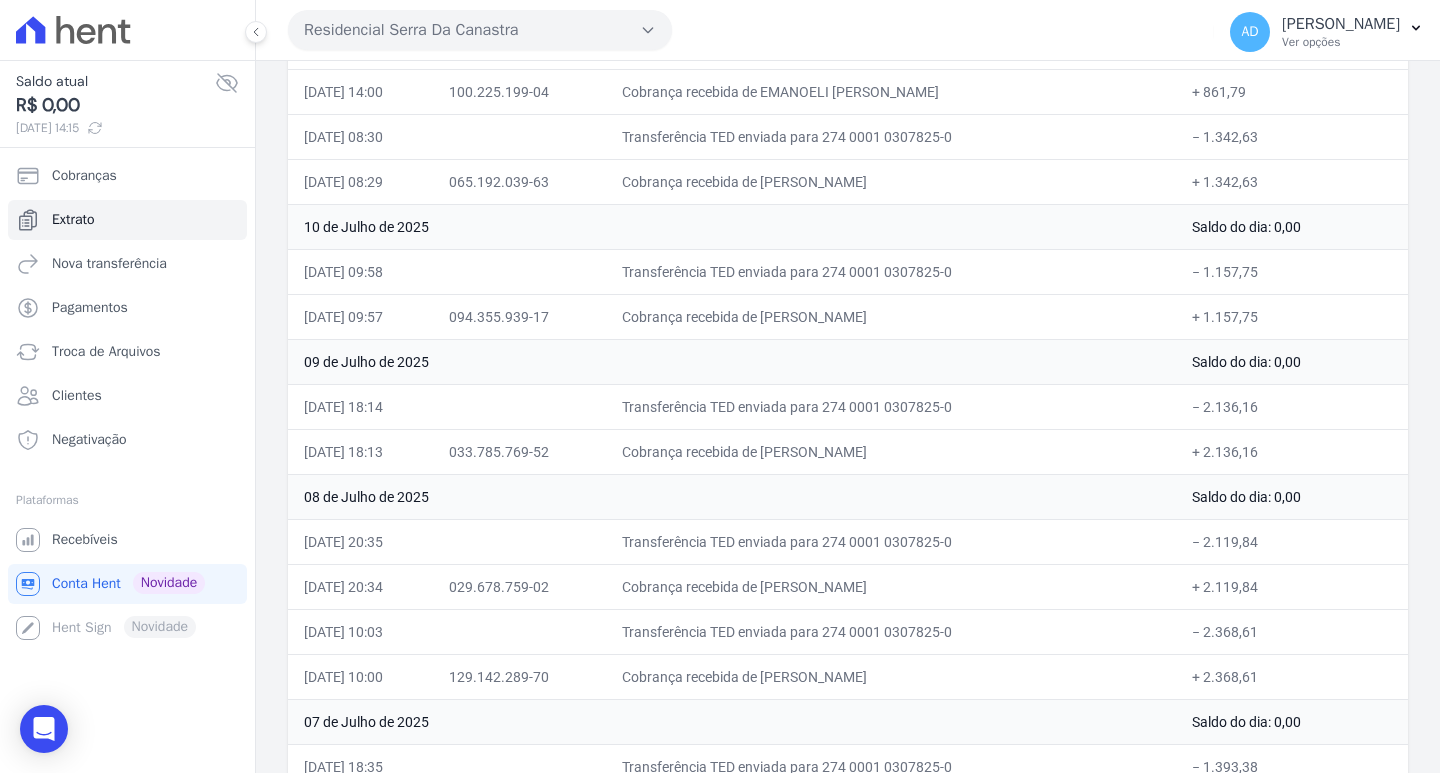 scroll, scrollTop: 667, scrollLeft: 0, axis: vertical 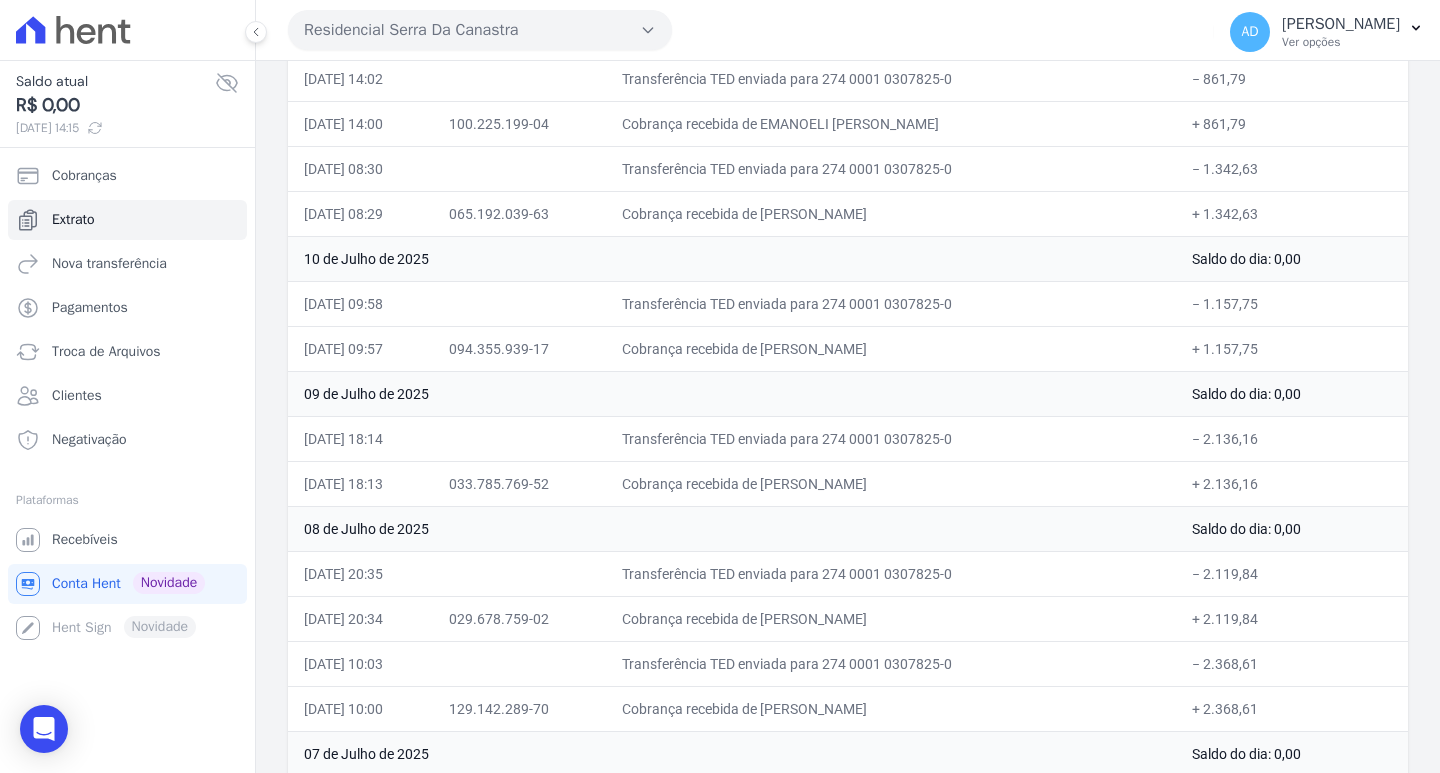 drag, startPoint x: 970, startPoint y: 349, endPoint x: 794, endPoint y: 349, distance: 176 